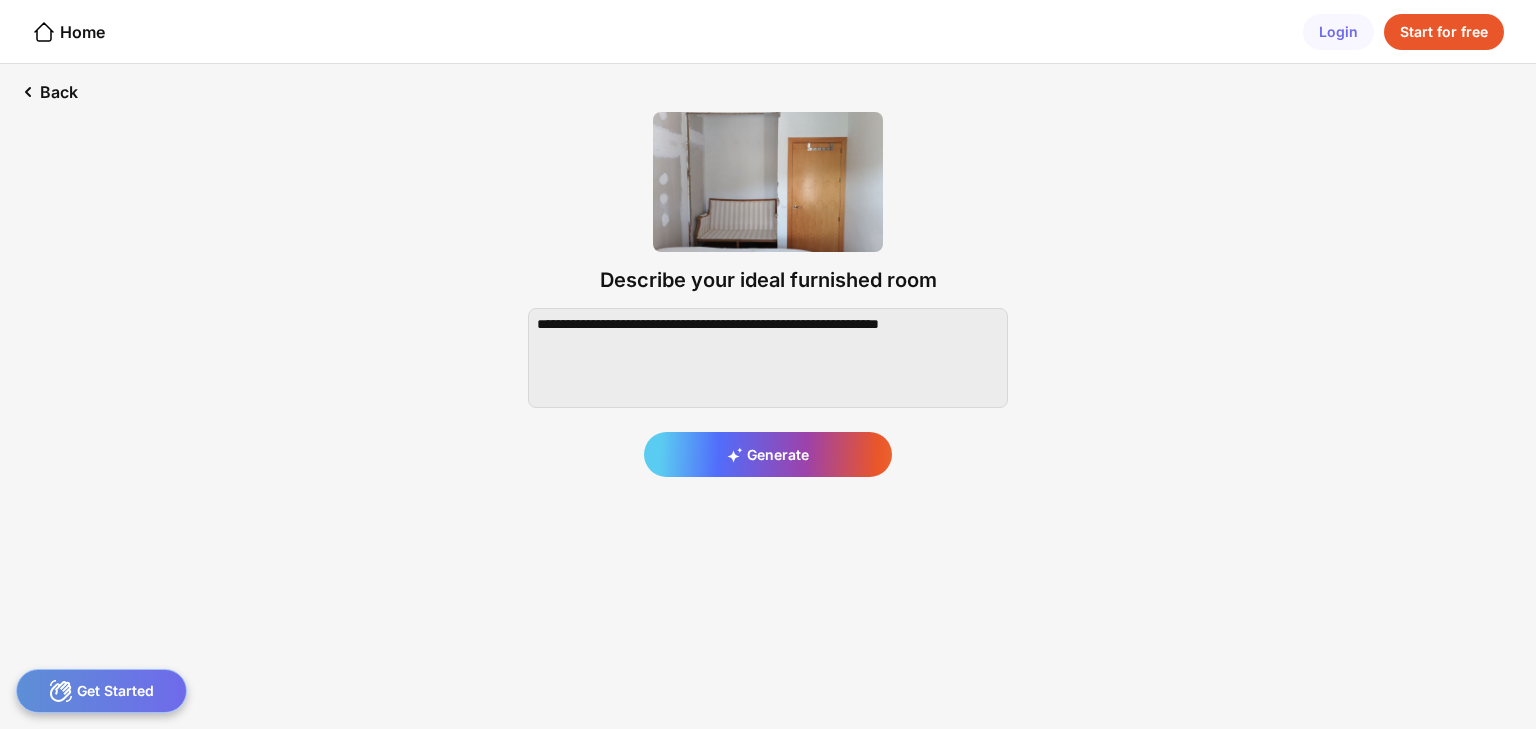 scroll, scrollTop: 0, scrollLeft: 0, axis: both 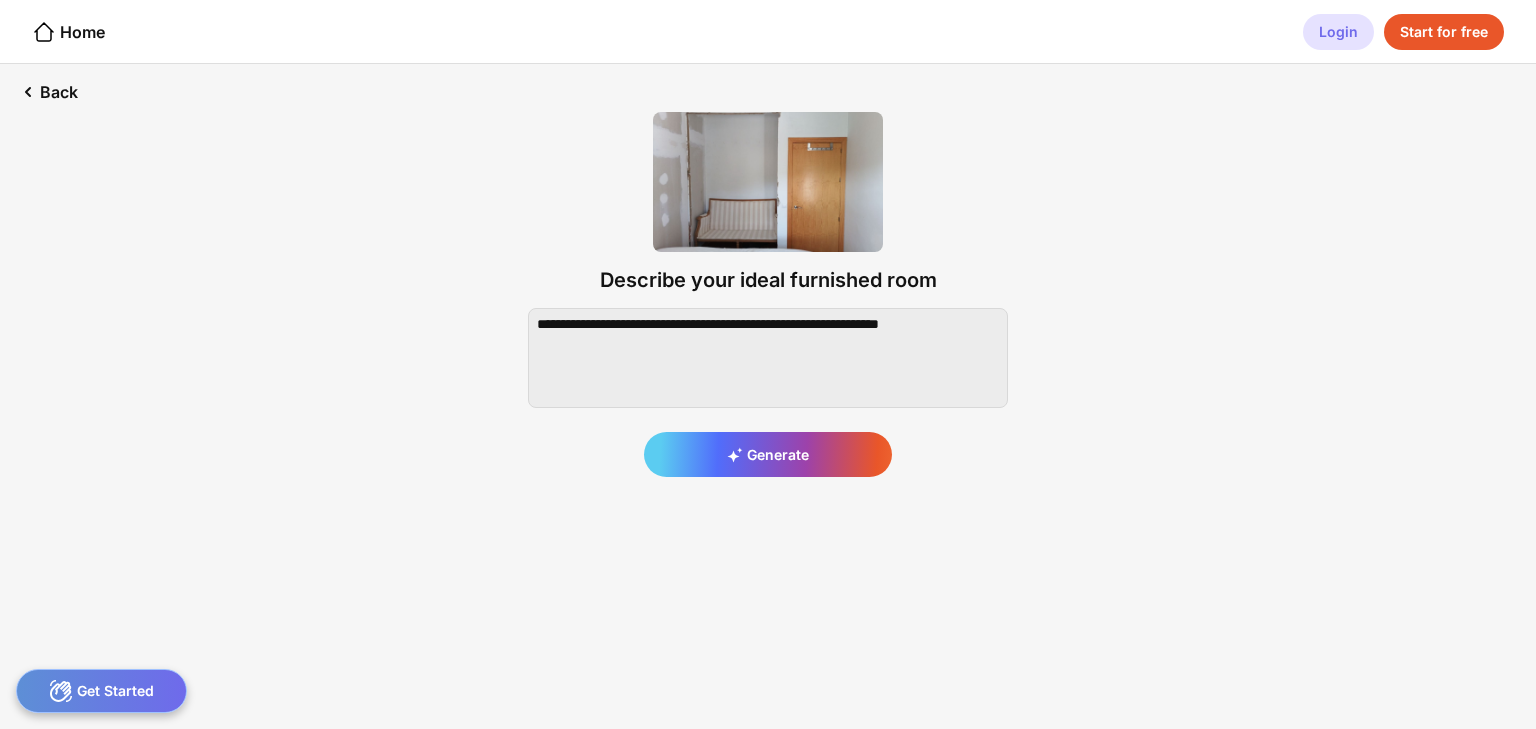 click on "Login" at bounding box center [1338, 32] 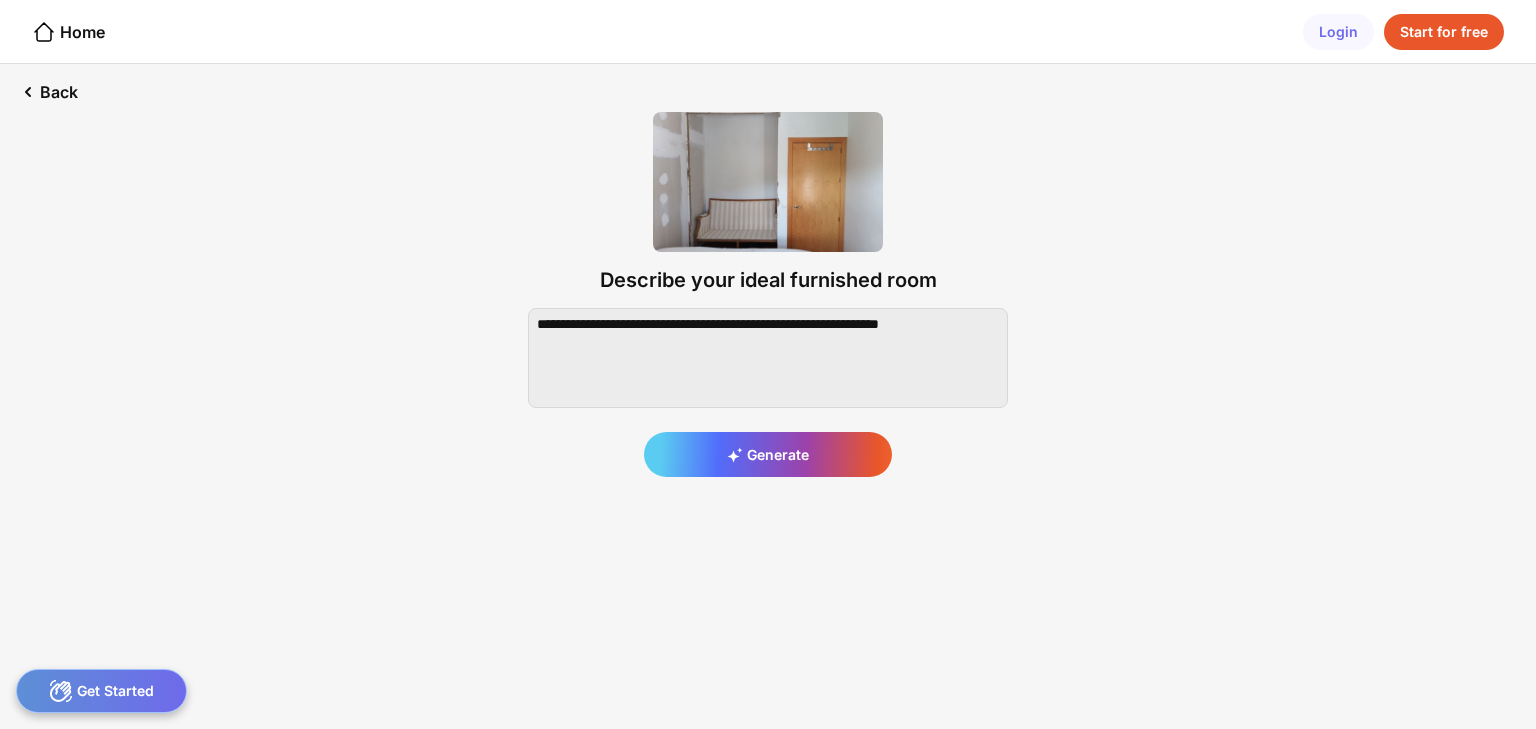 scroll, scrollTop: 0, scrollLeft: 0, axis: both 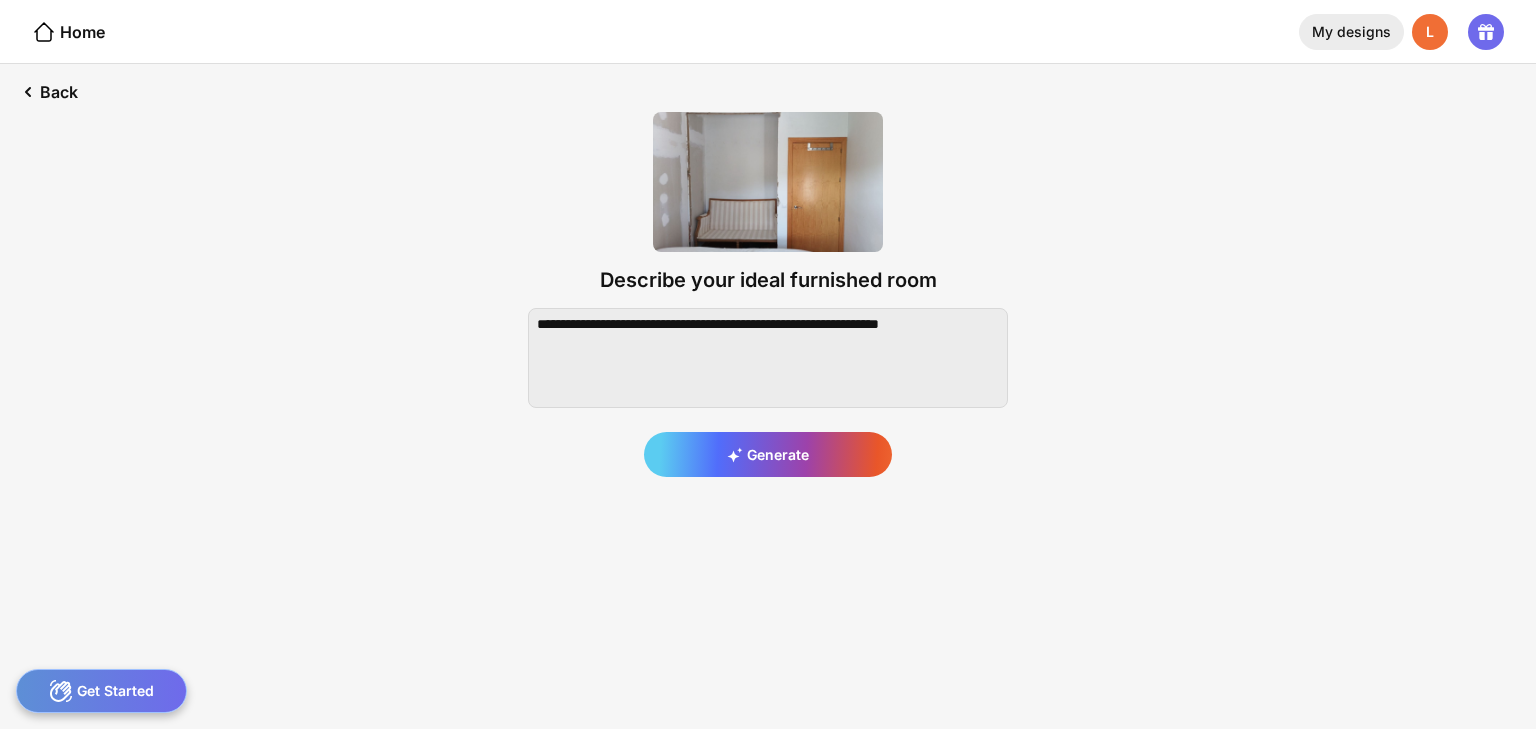 click on "My designs" 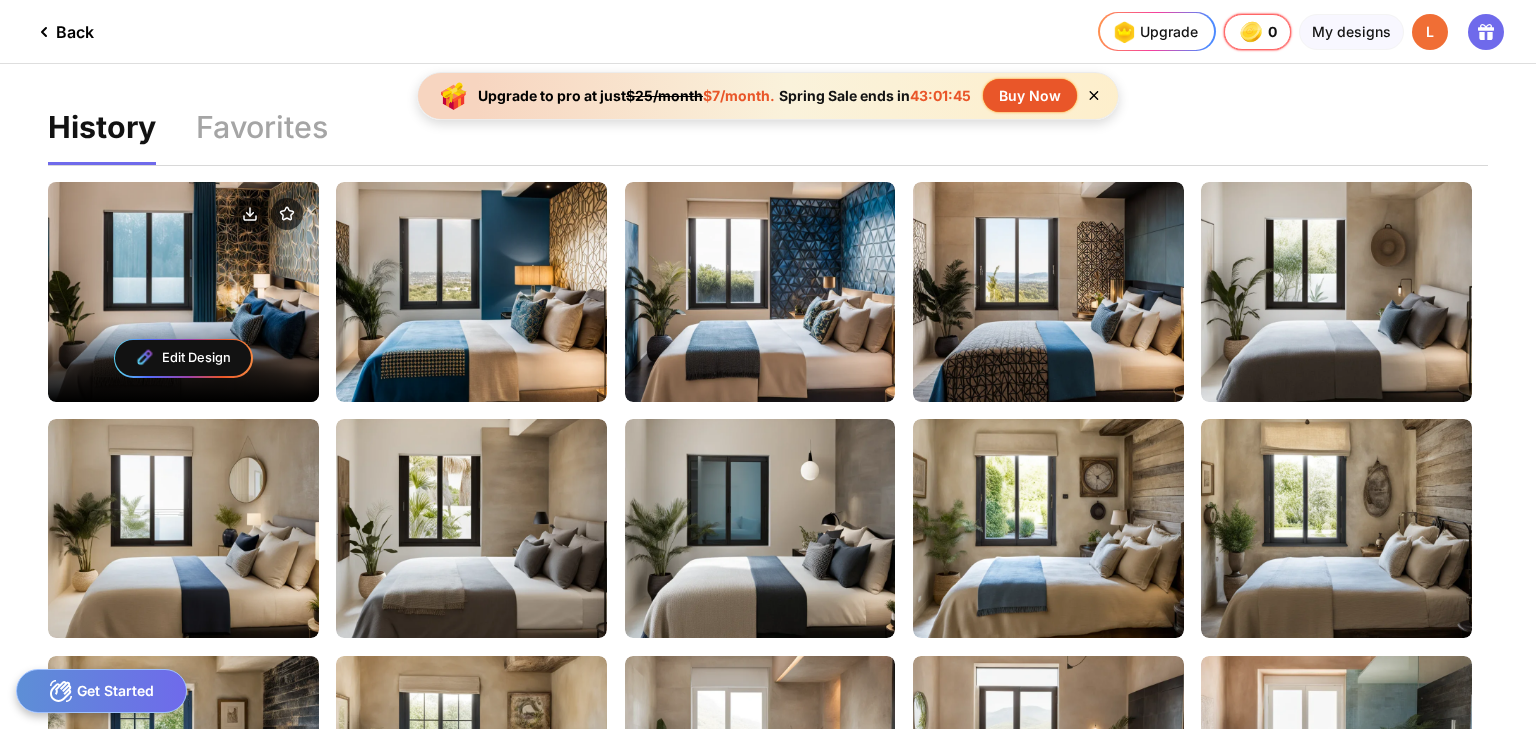 click on "Edit Design" at bounding box center [183, 291] 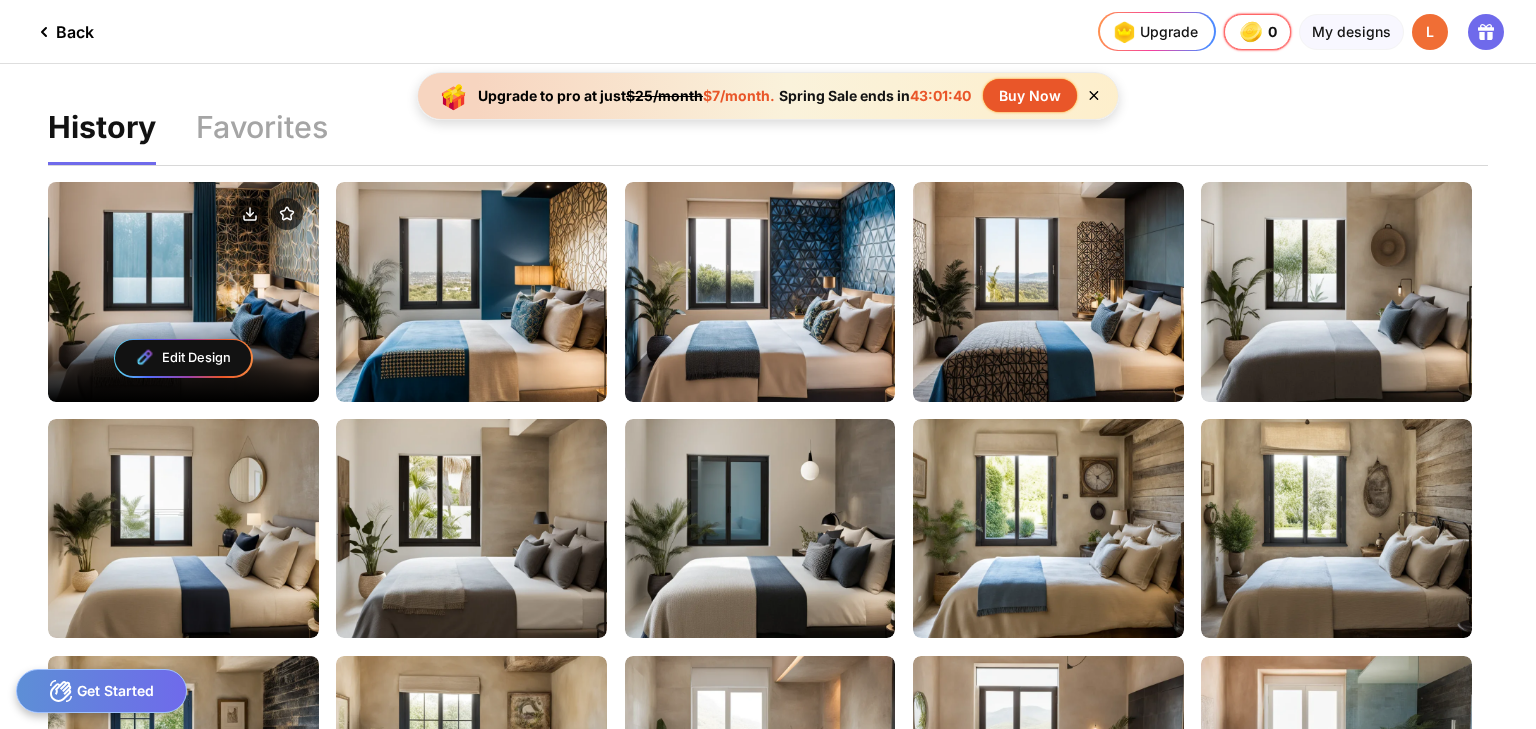 click on "Edit Design" at bounding box center [183, 358] 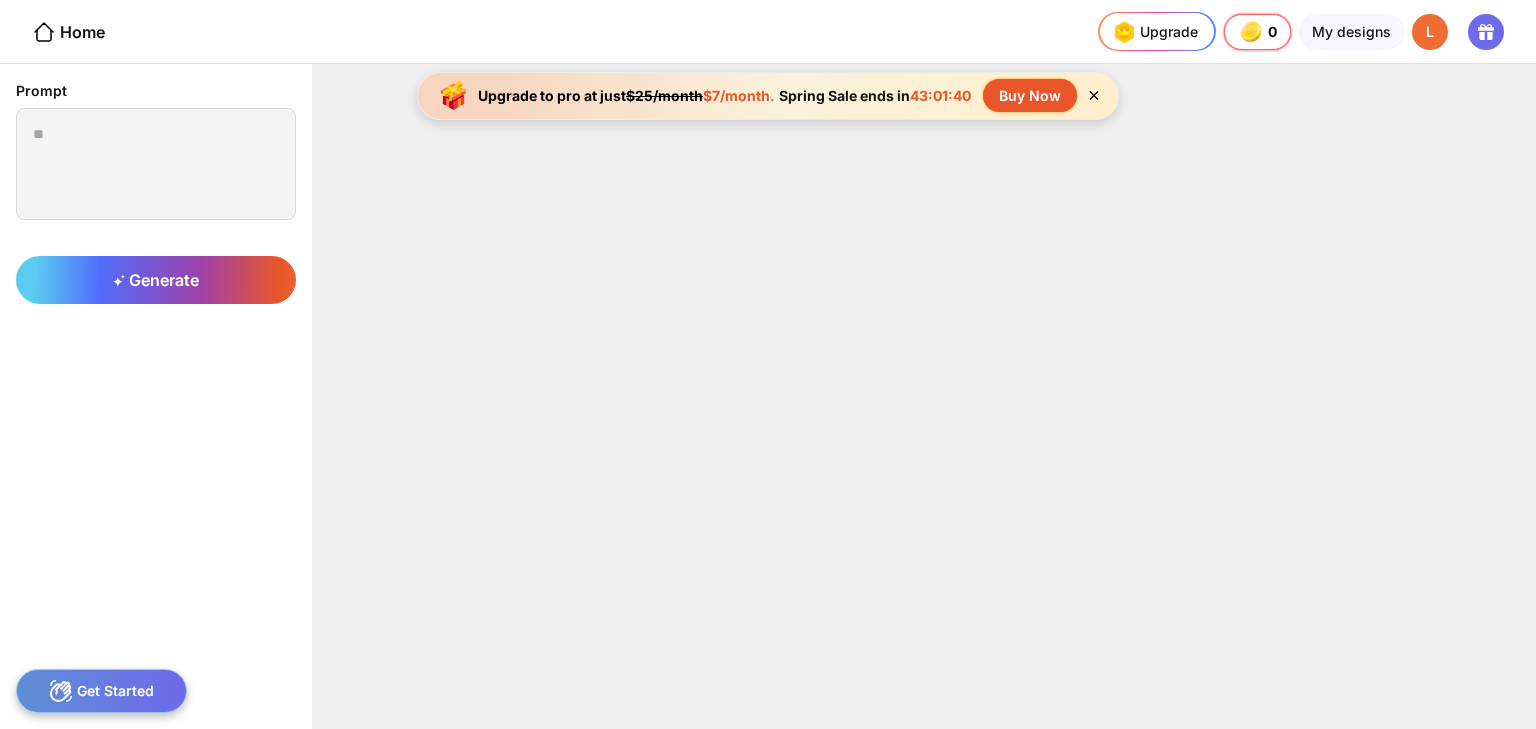 type on "**********" 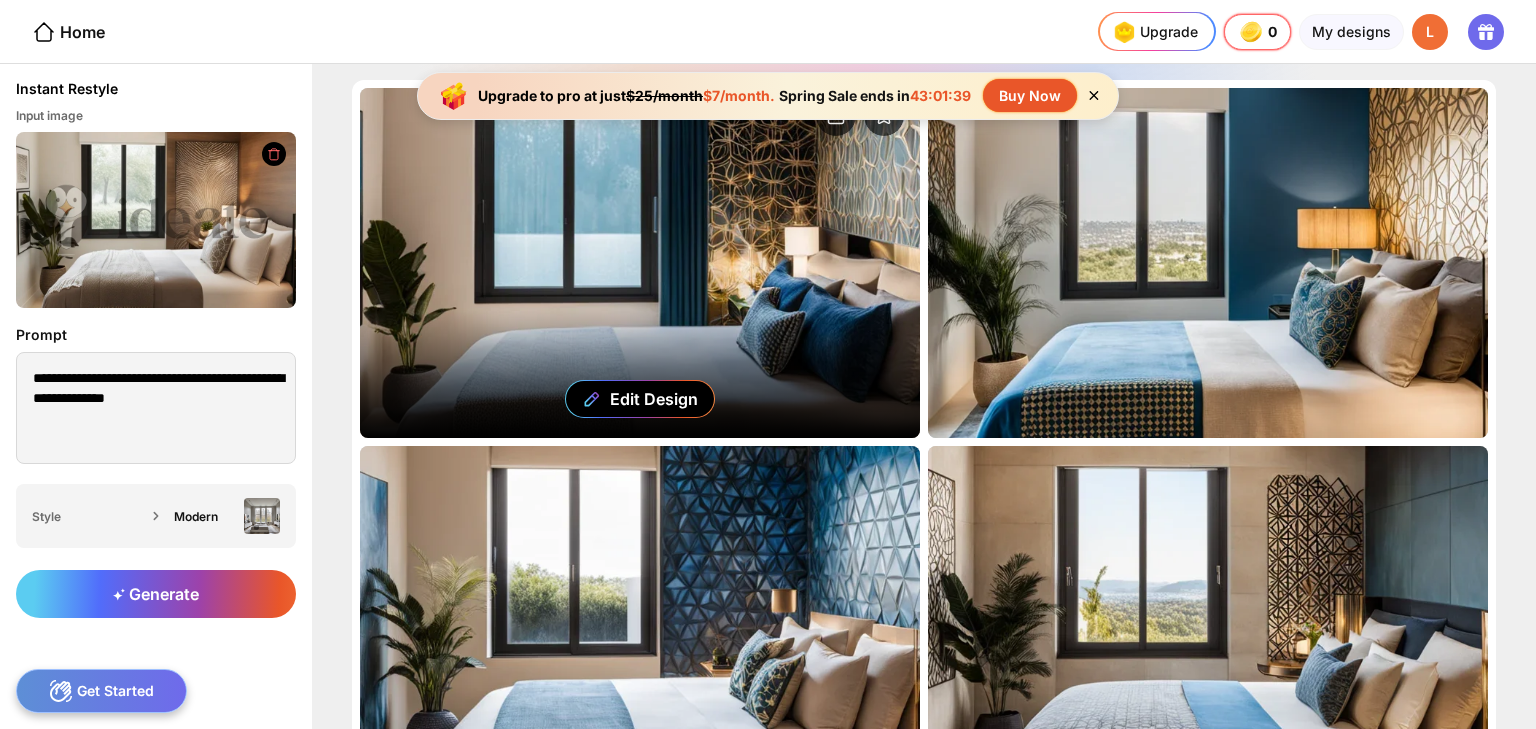 click on "Edit Design" at bounding box center [640, 263] 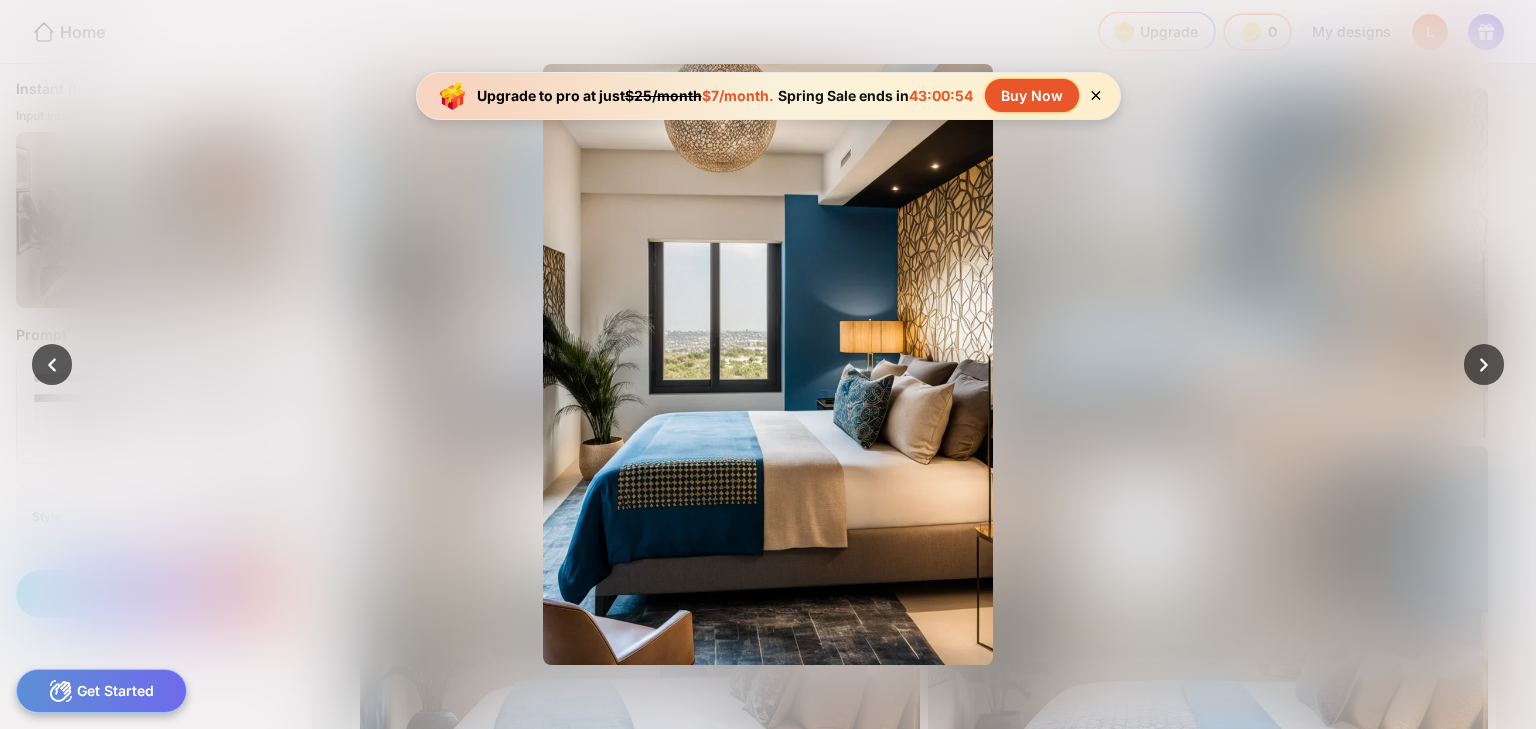 click on "Buy Now" at bounding box center [1032, 95] 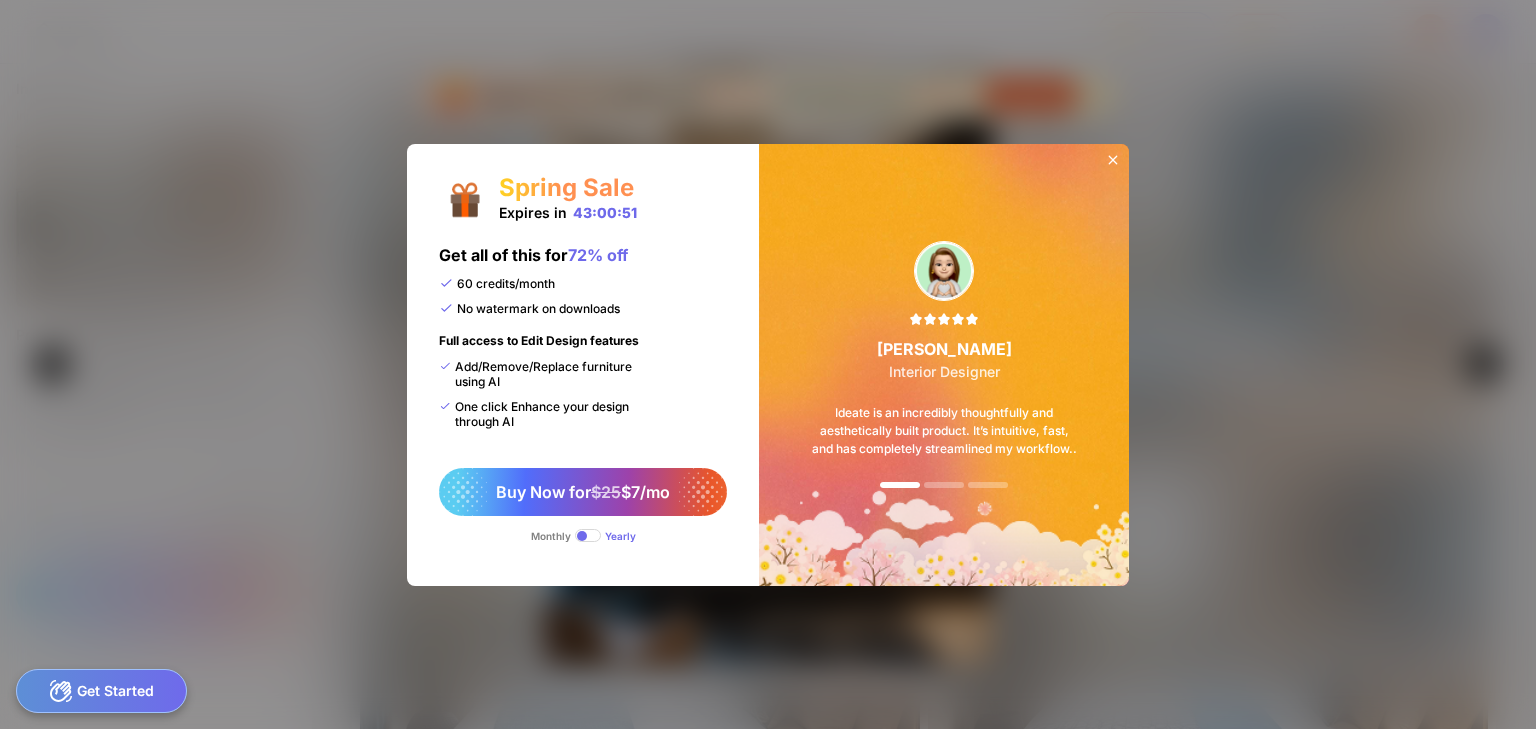 click on "Monthly" at bounding box center [551, 536] 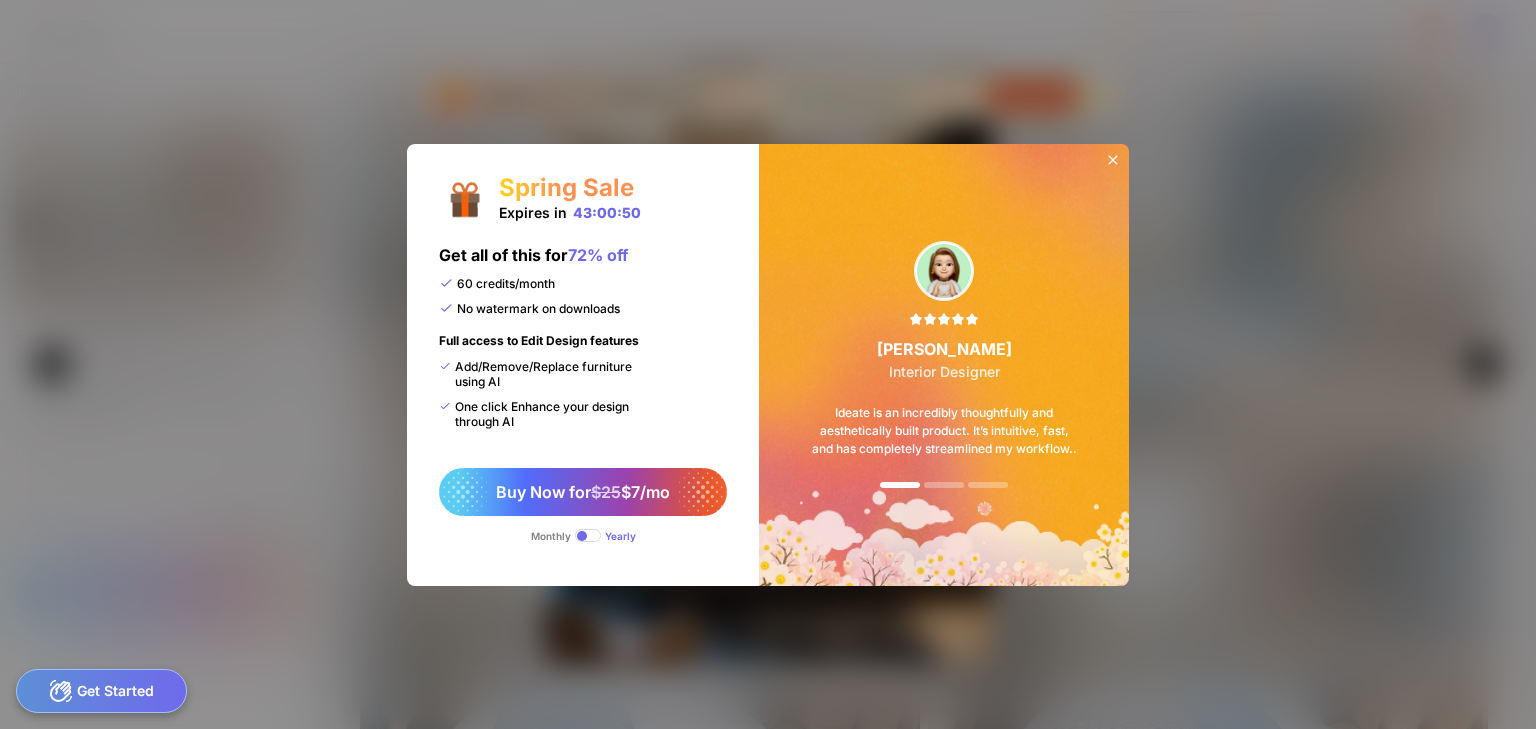 click on "Monthly  Yearly" at bounding box center [583, 529] 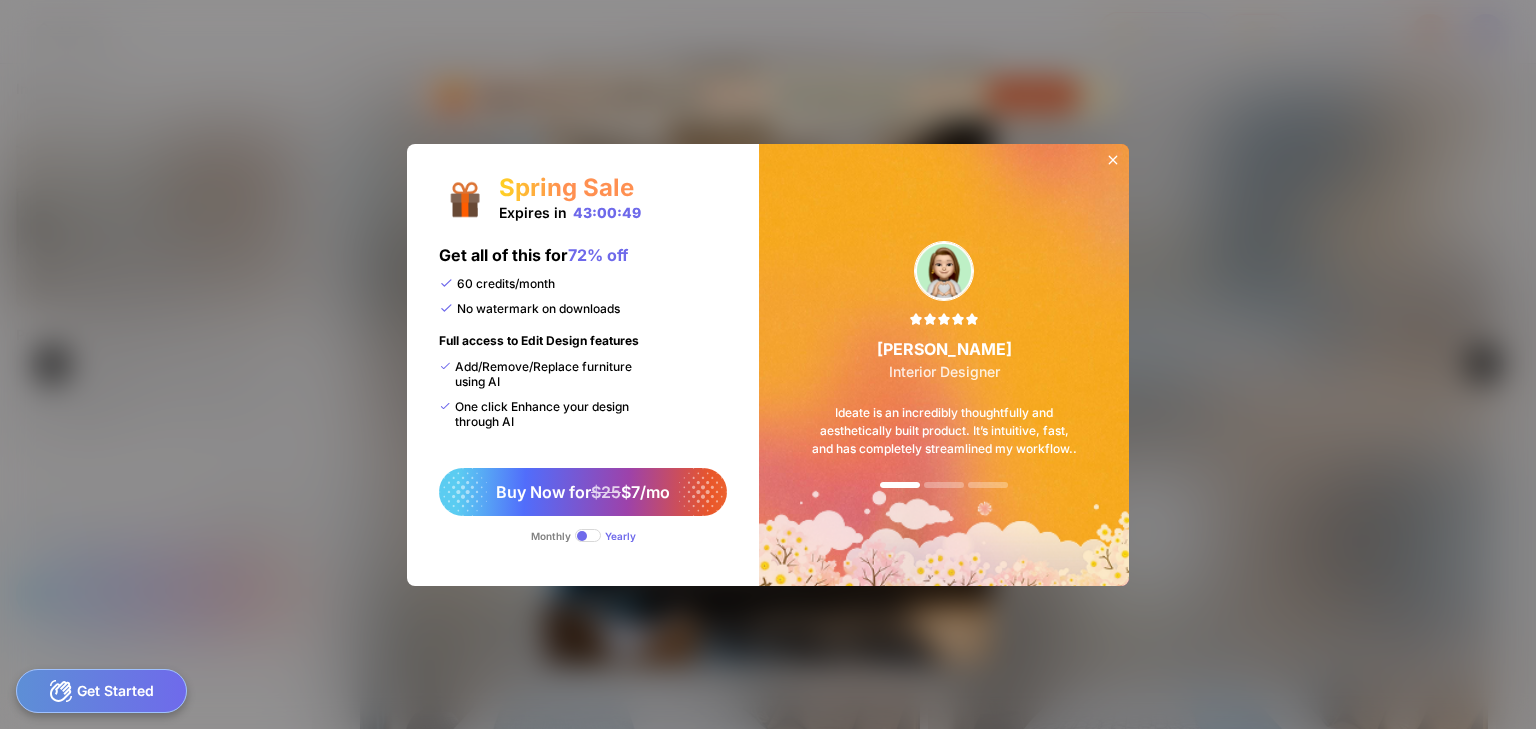 click at bounding box center [588, 535] 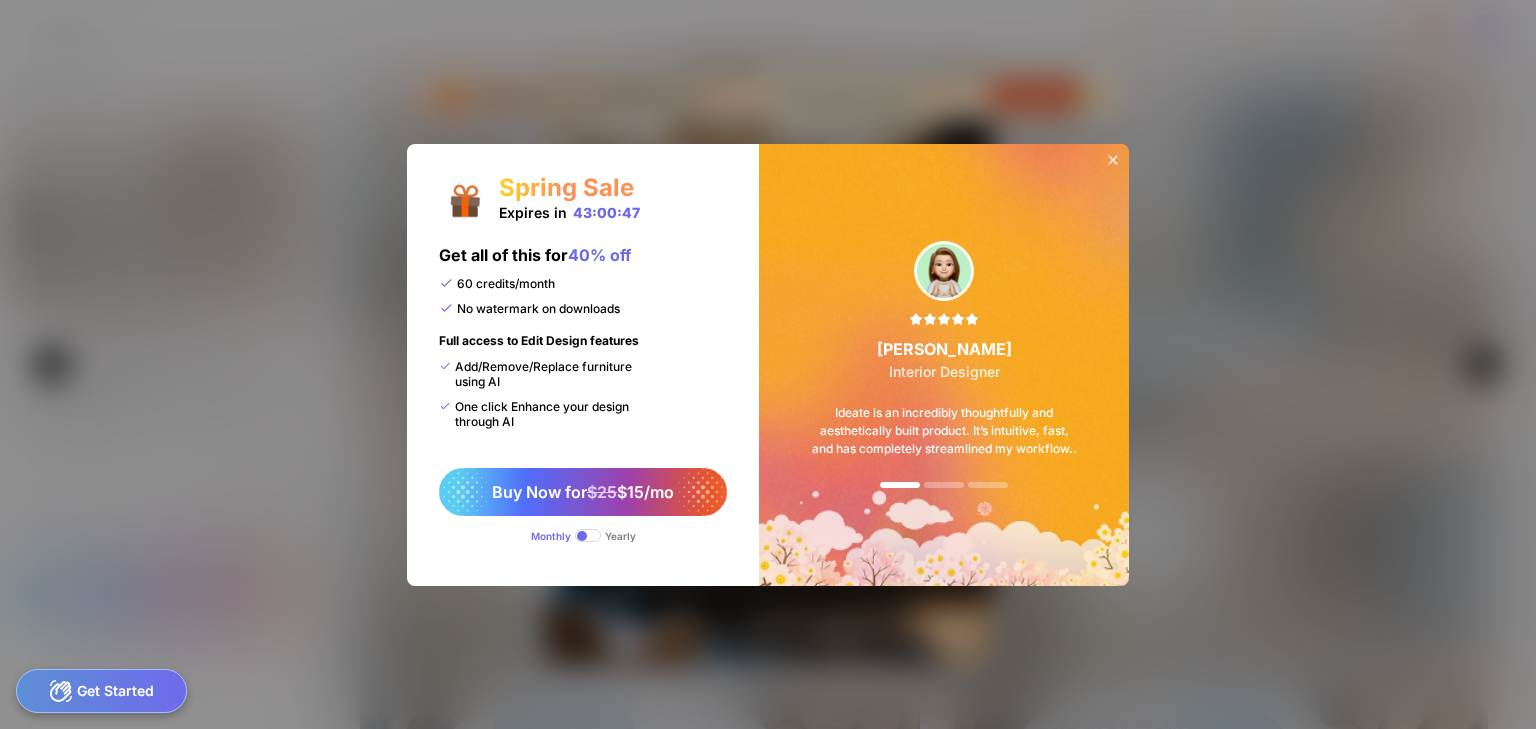 click 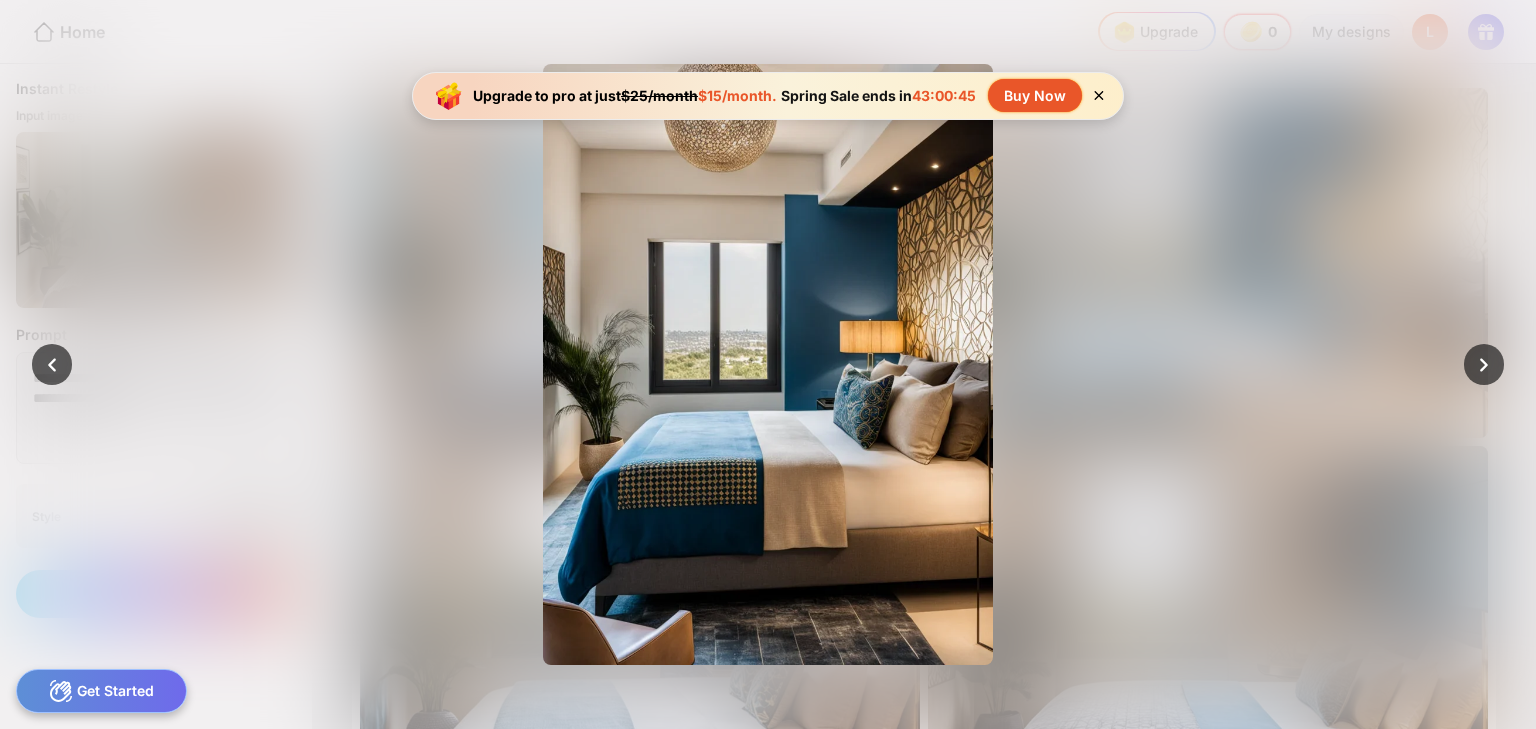 click 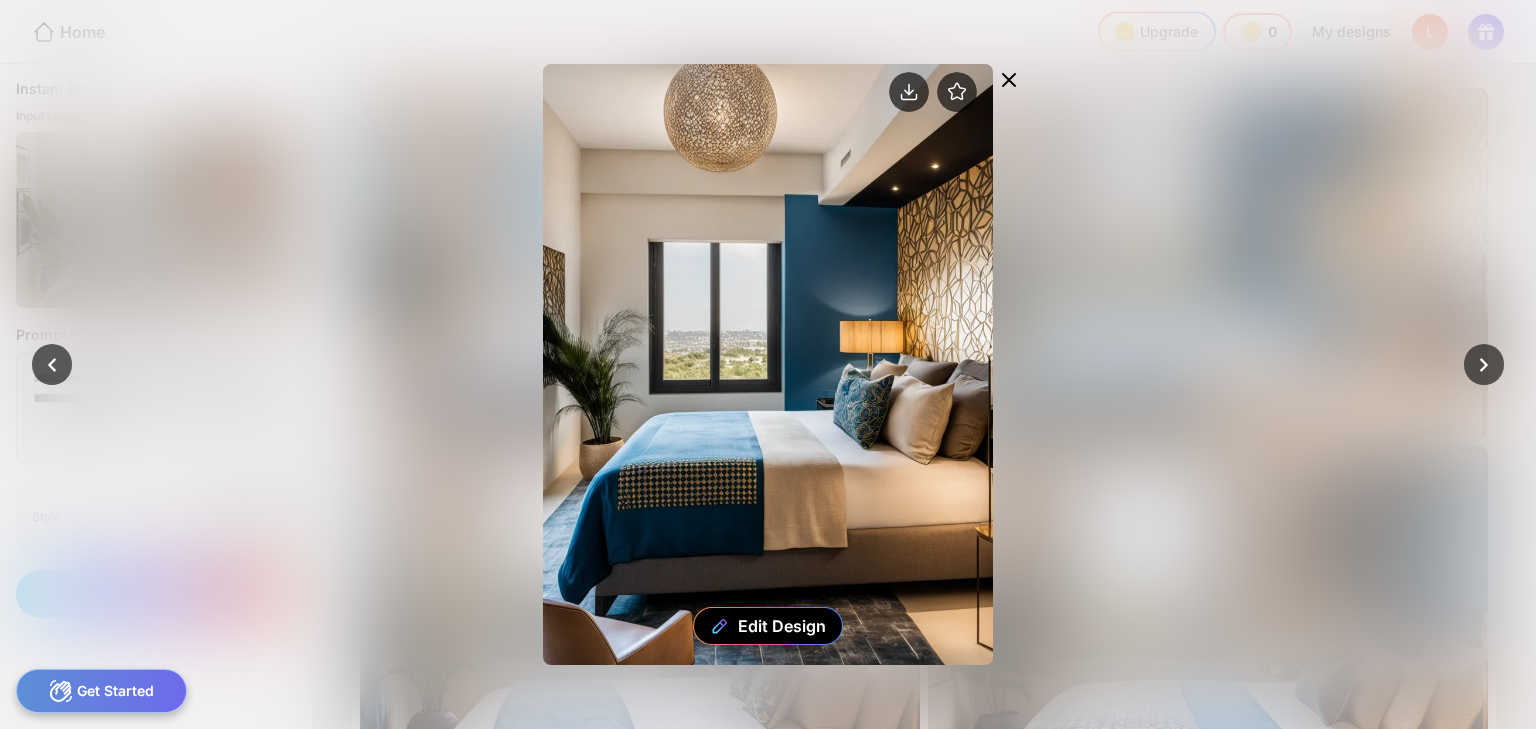 click 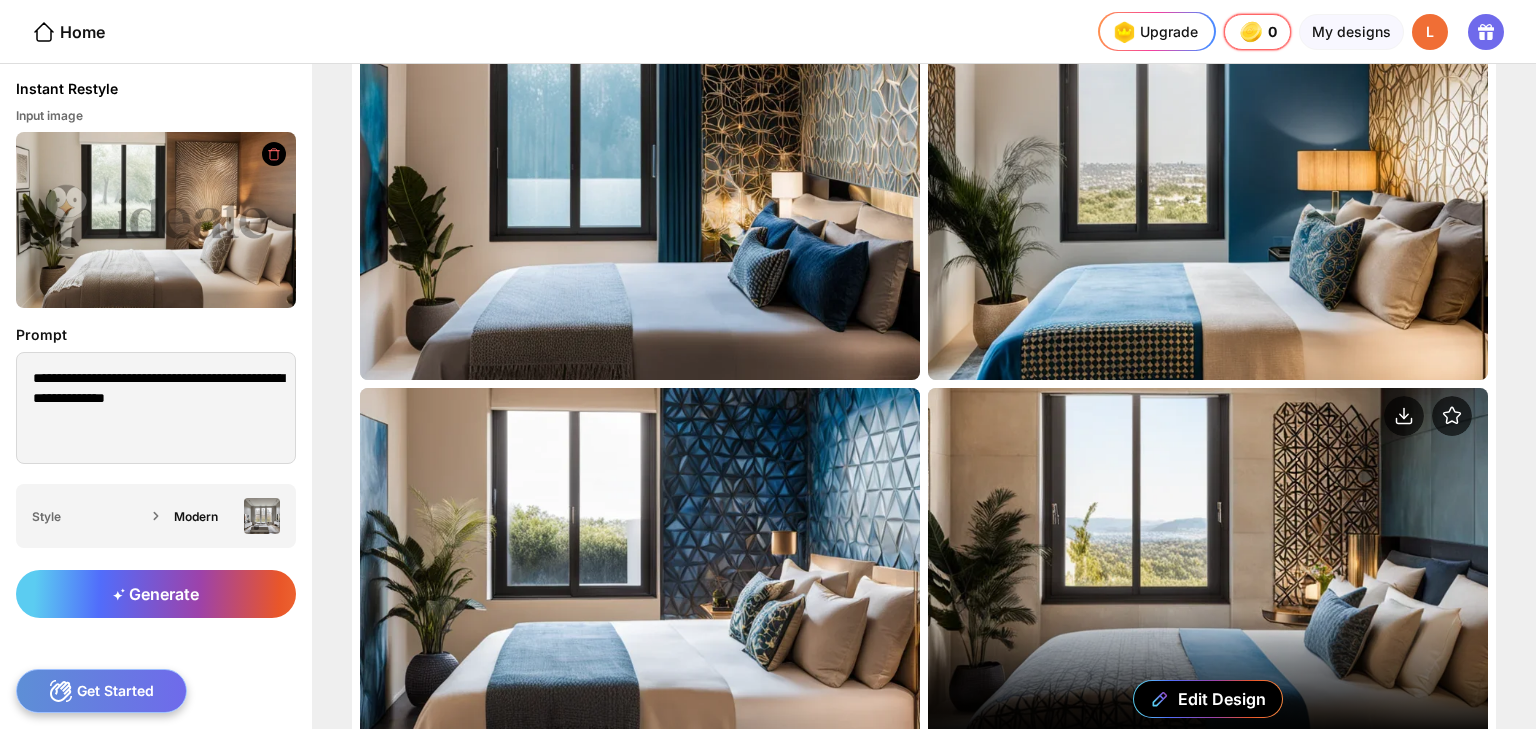 scroll, scrollTop: 0, scrollLeft: 0, axis: both 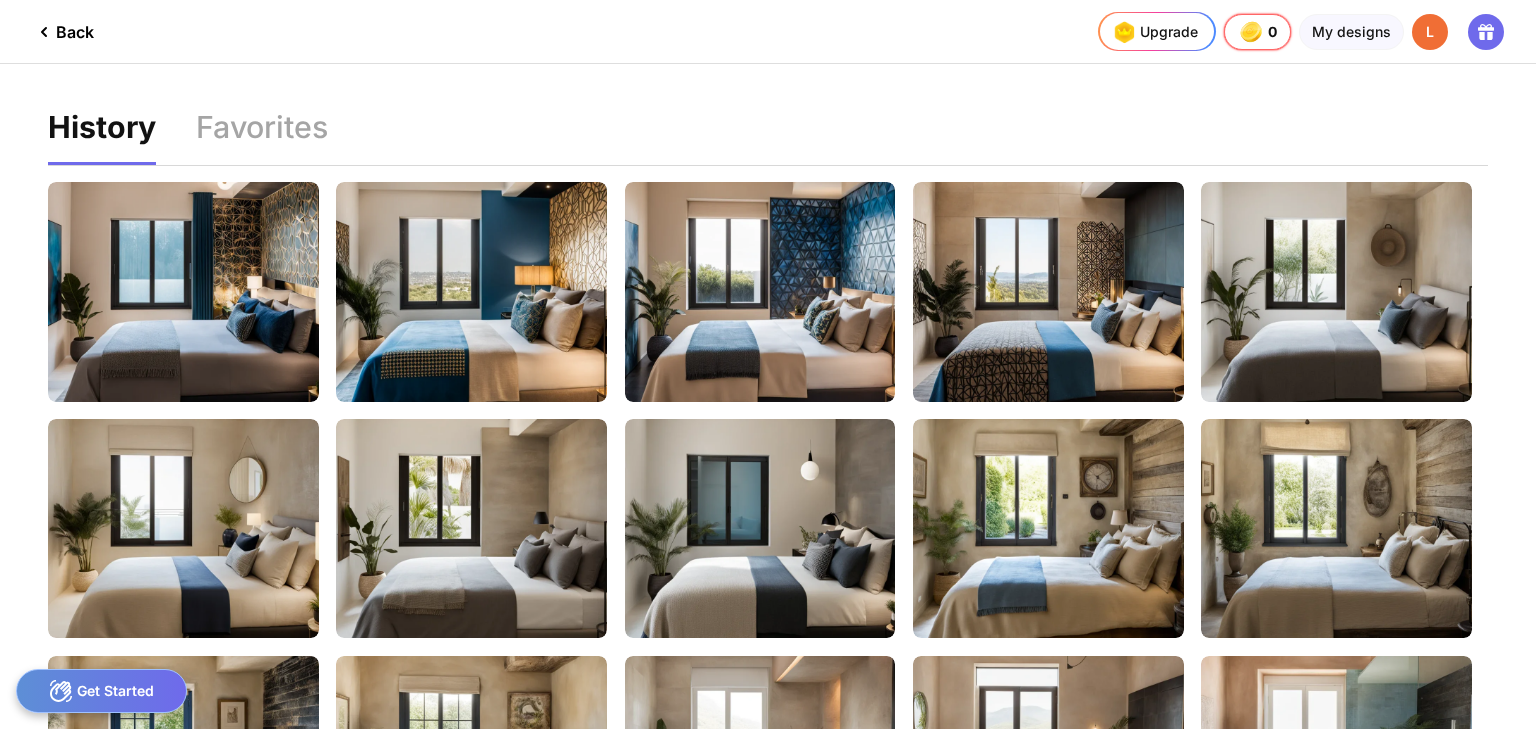 click on "Back" 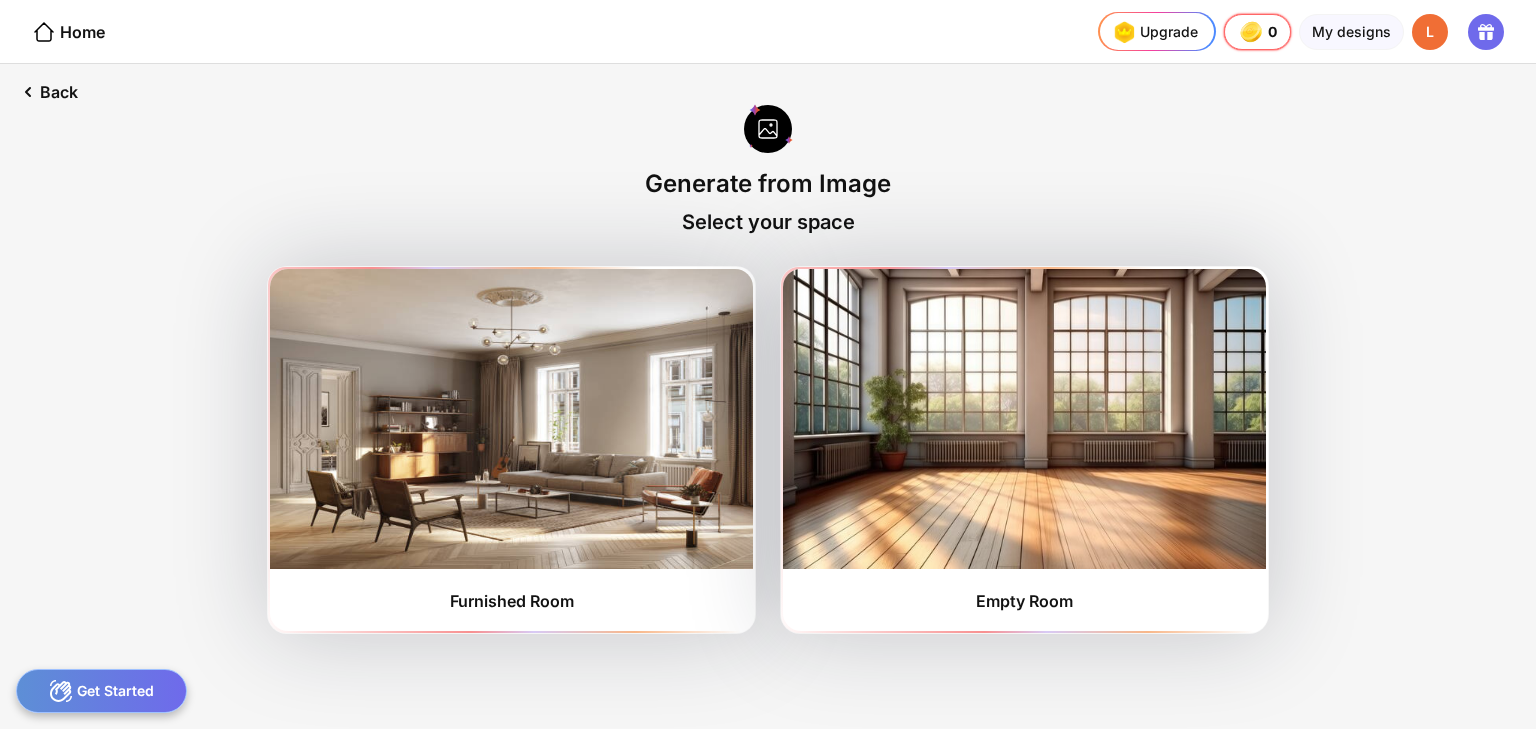 click on "L" at bounding box center [1430, 32] 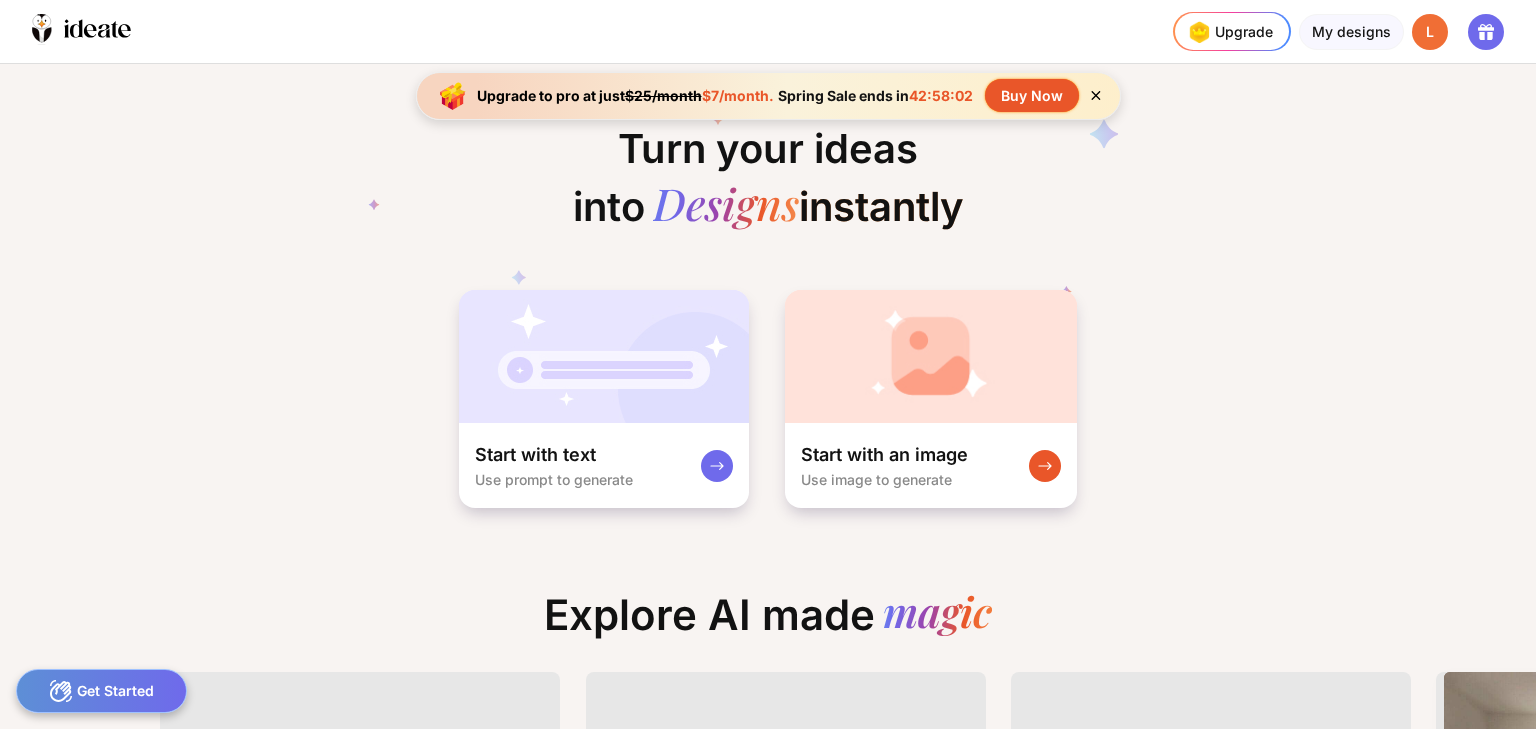 scroll, scrollTop: 0, scrollLeft: 0, axis: both 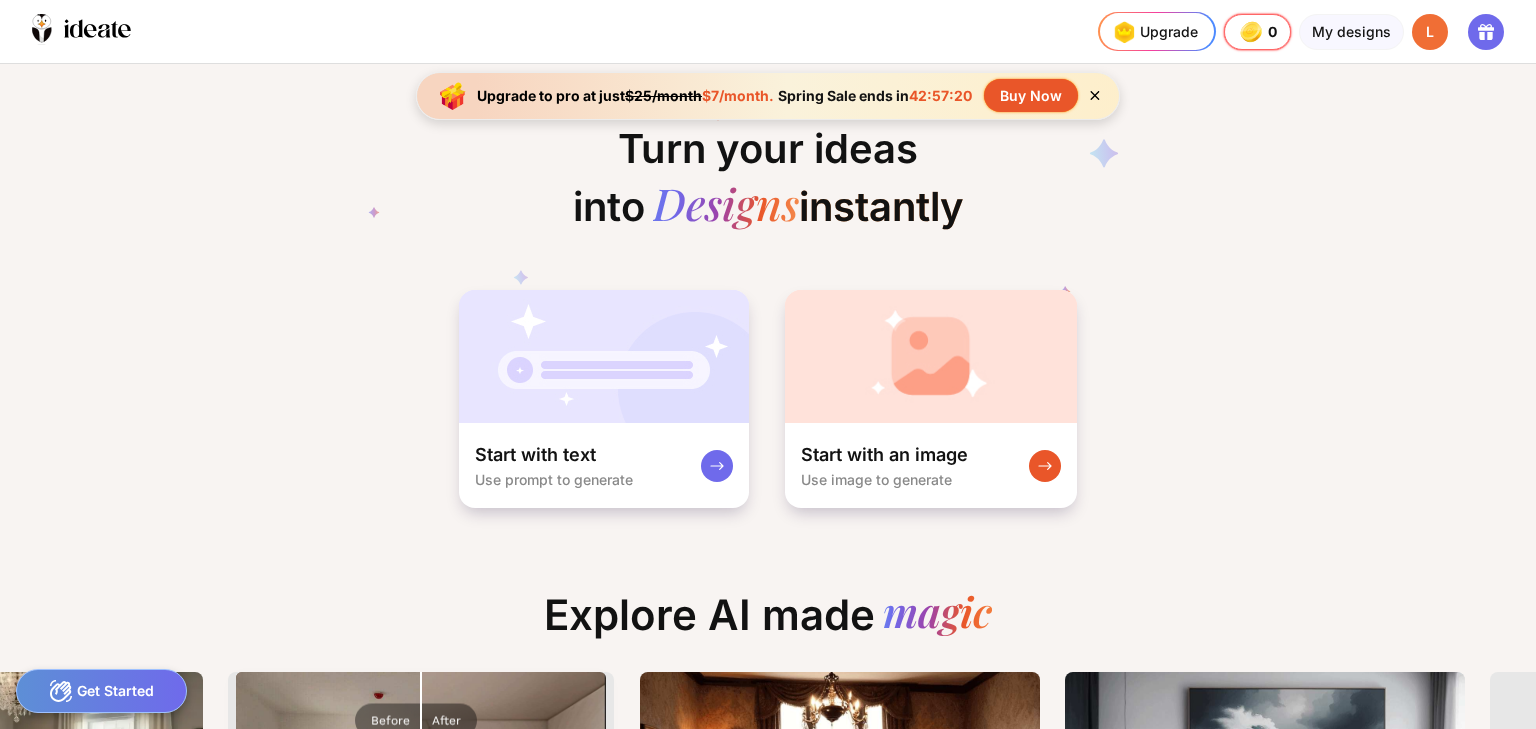 click on "L" at bounding box center (1430, 32) 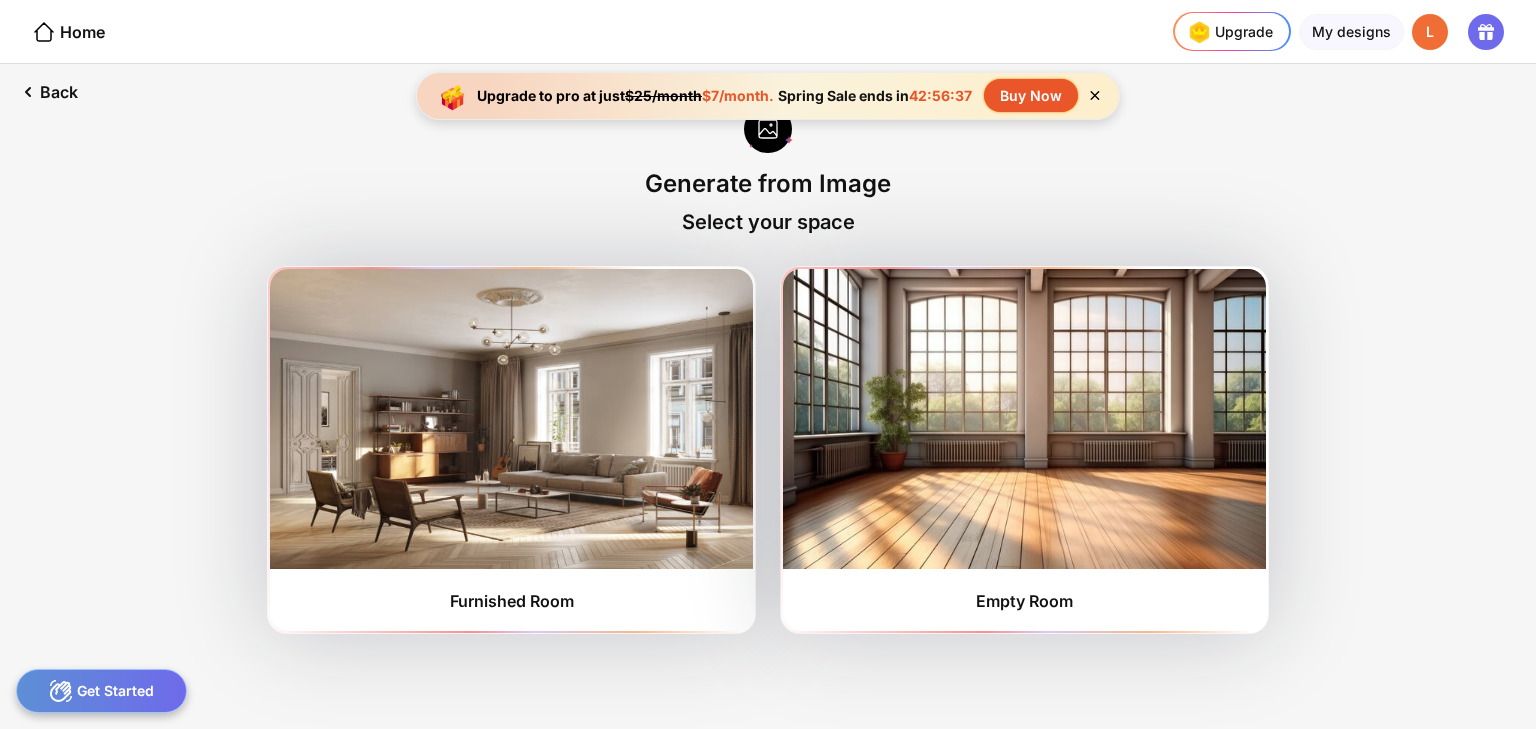 scroll, scrollTop: 0, scrollLeft: 0, axis: both 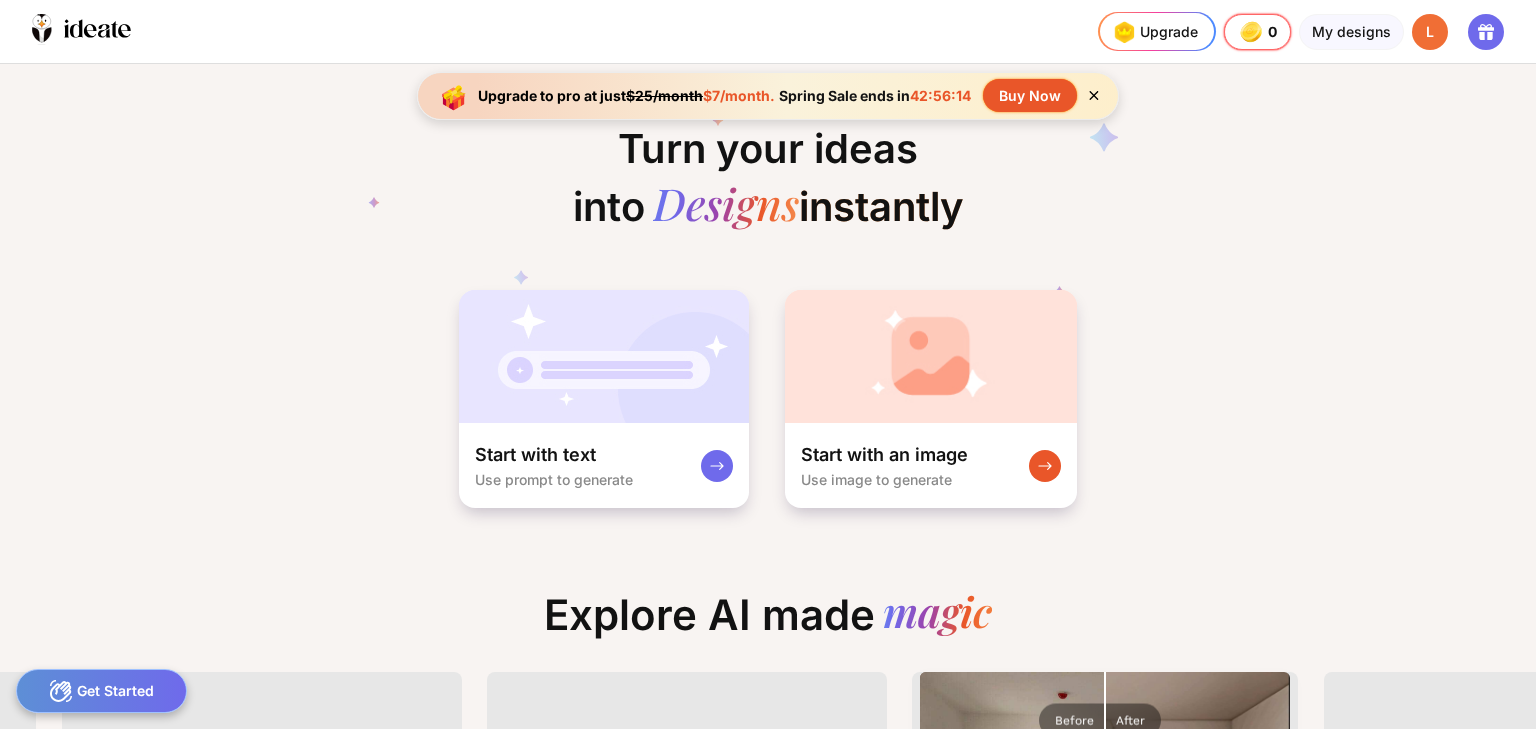 click on "L" at bounding box center [1430, 32] 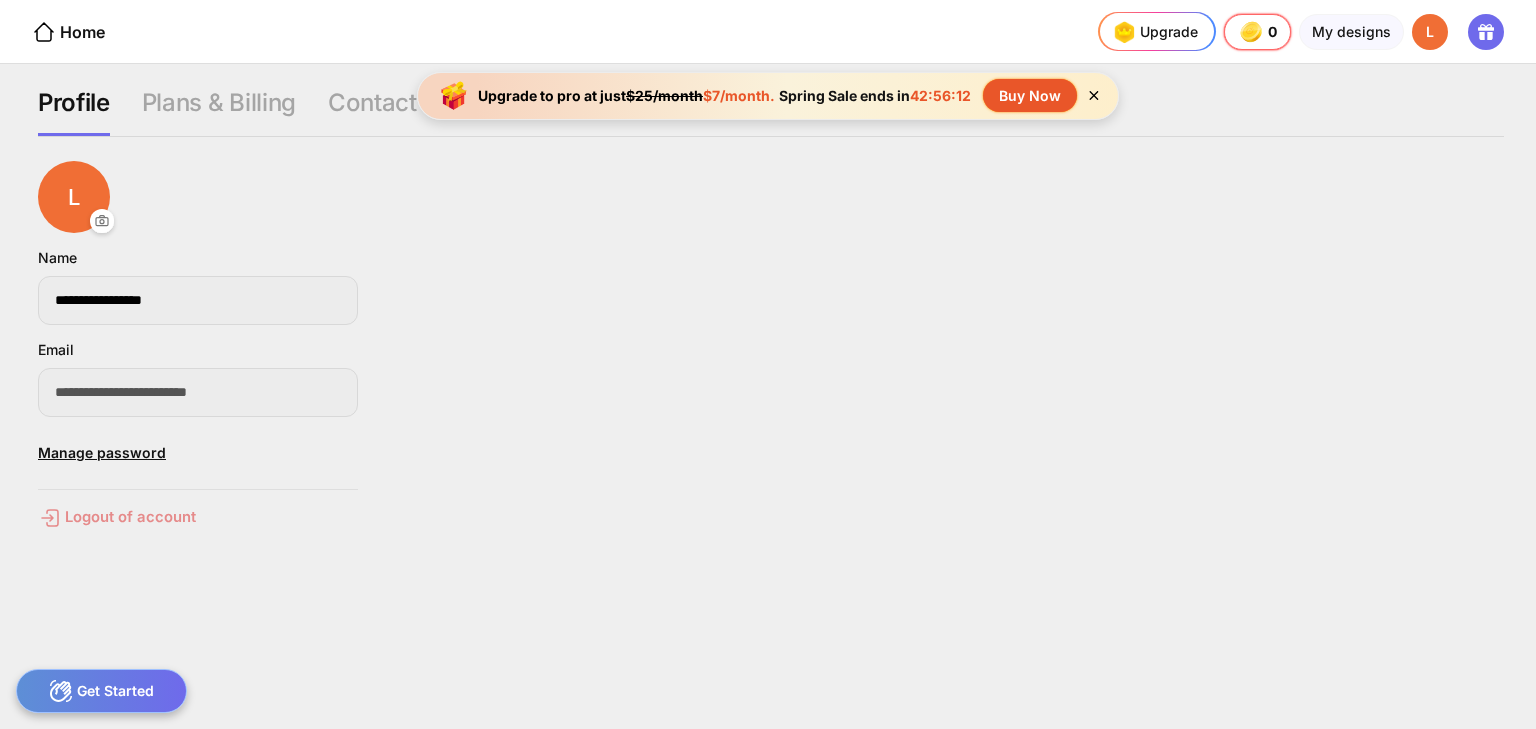 click on "Logout of account" at bounding box center (198, 518) 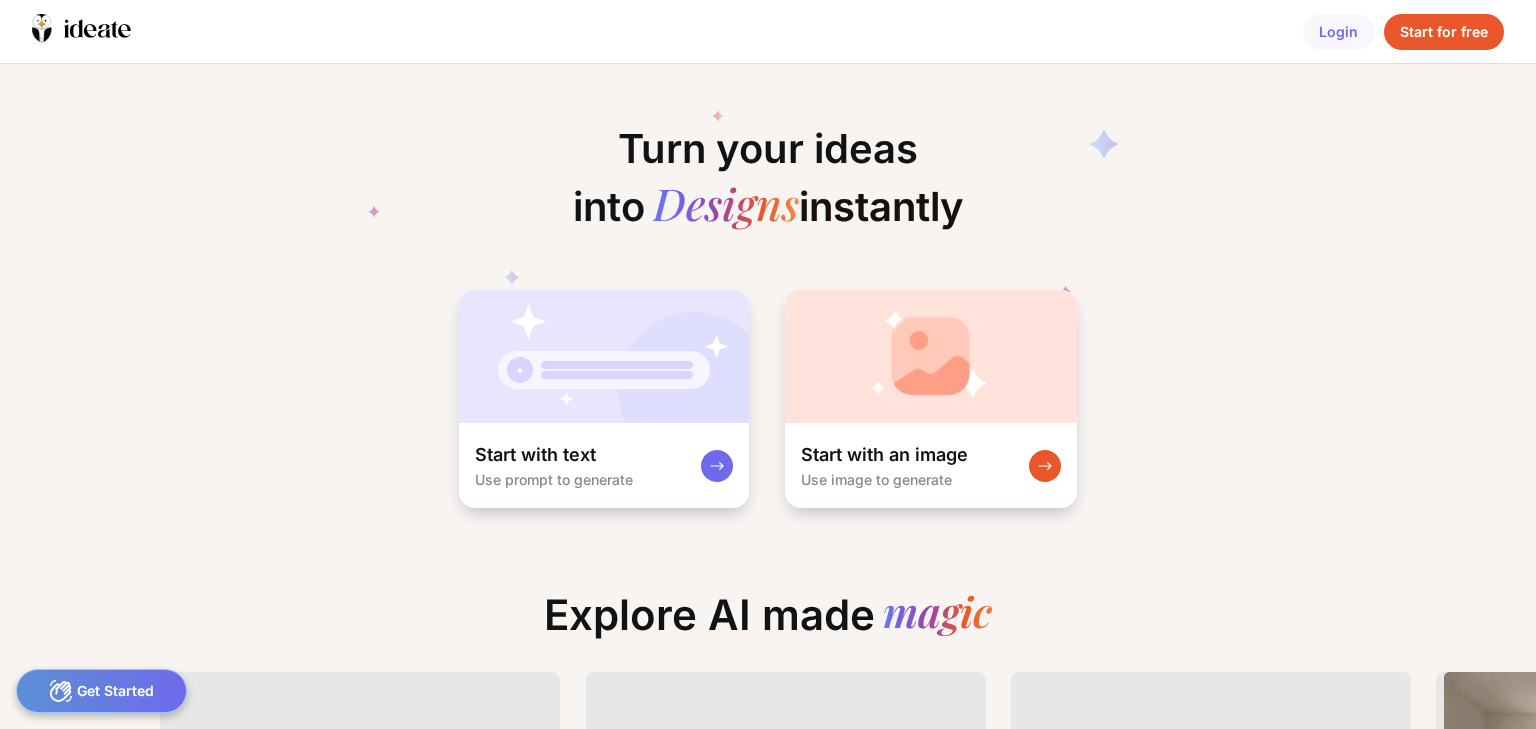 scroll, scrollTop: 0, scrollLeft: 0, axis: both 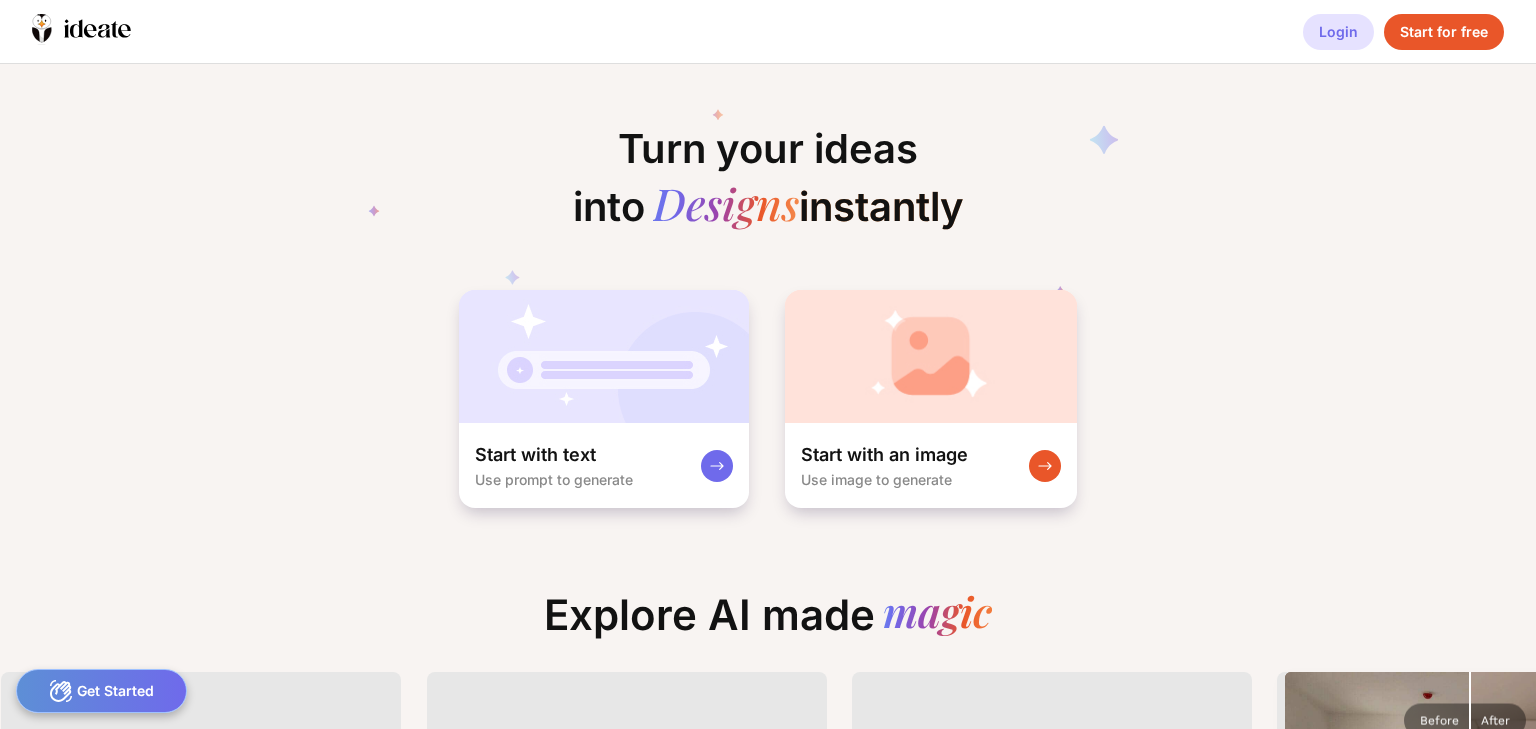 click on "Login" at bounding box center (1338, 32) 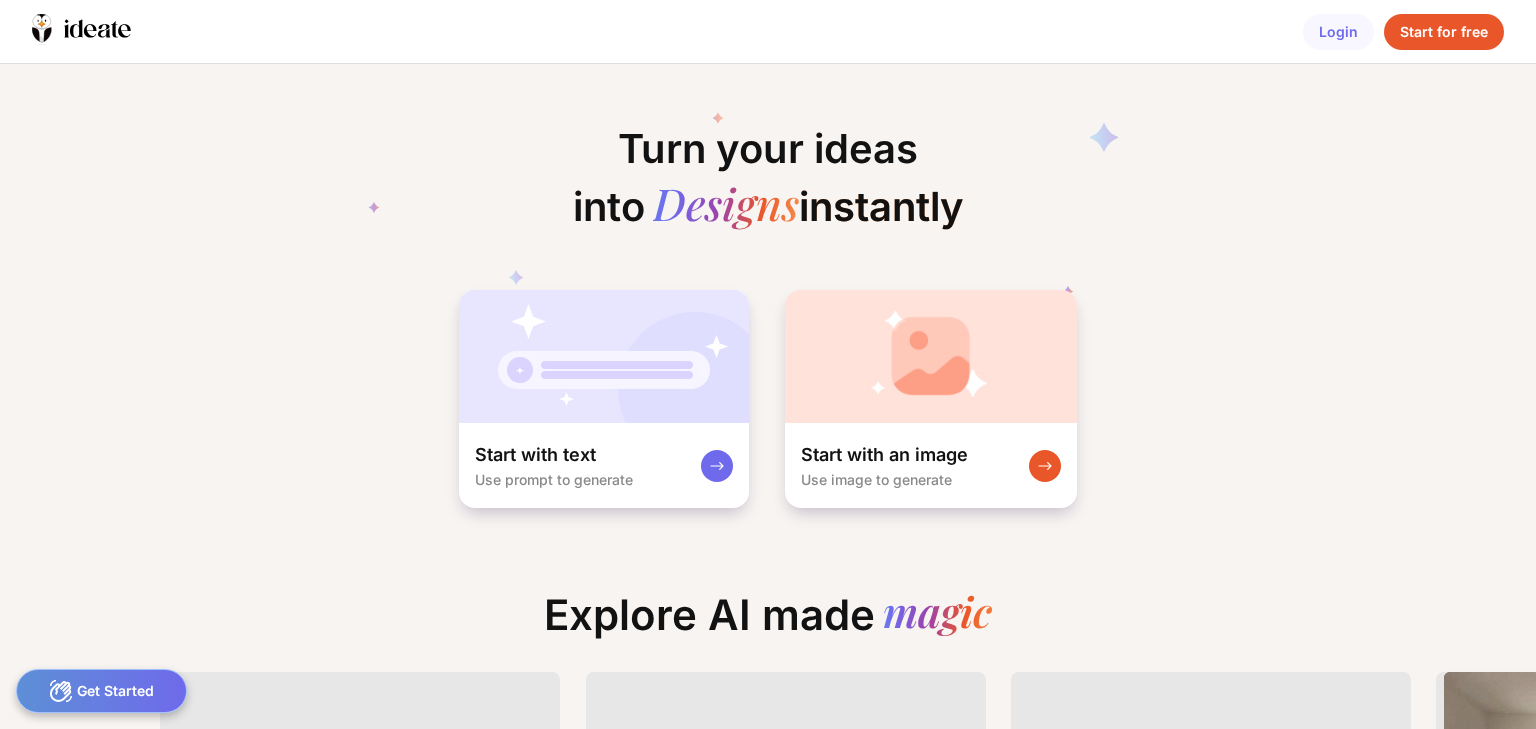scroll, scrollTop: 0, scrollLeft: 0, axis: both 